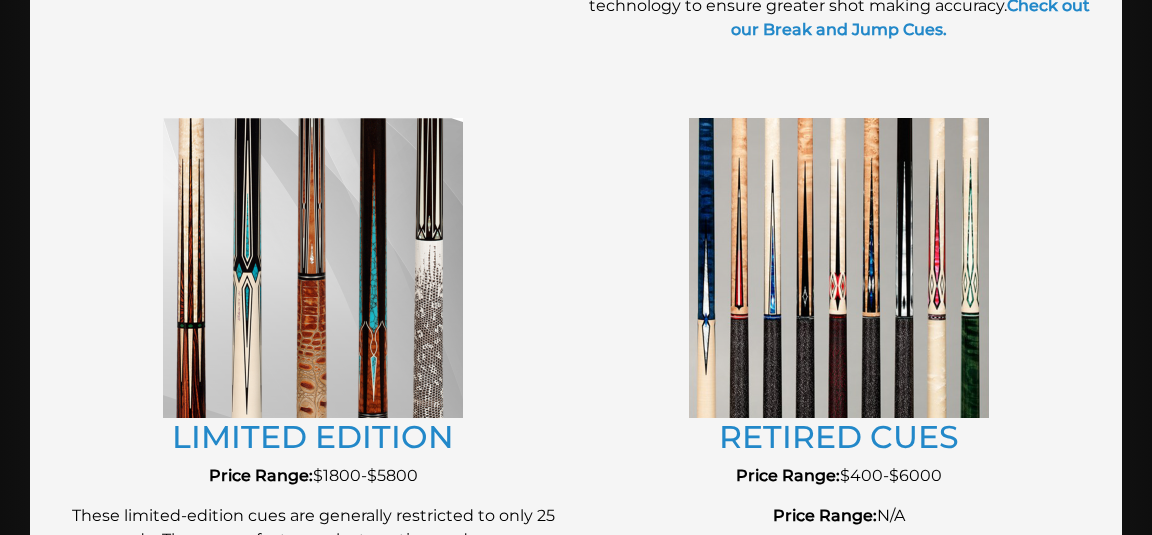 scroll, scrollTop: 2226, scrollLeft: 0, axis: vertical 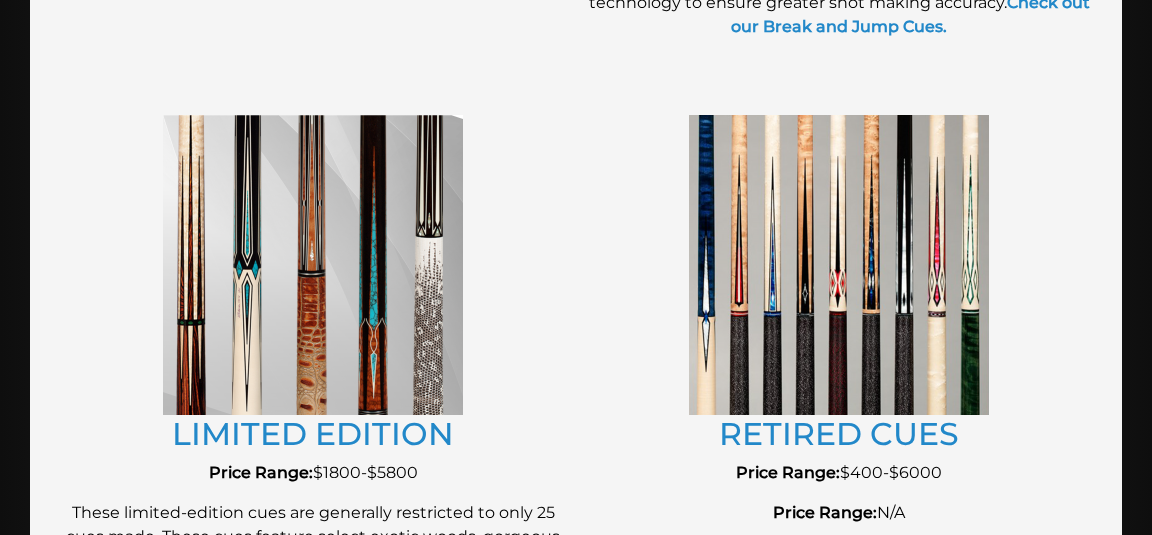 click at bounding box center (313, 265) 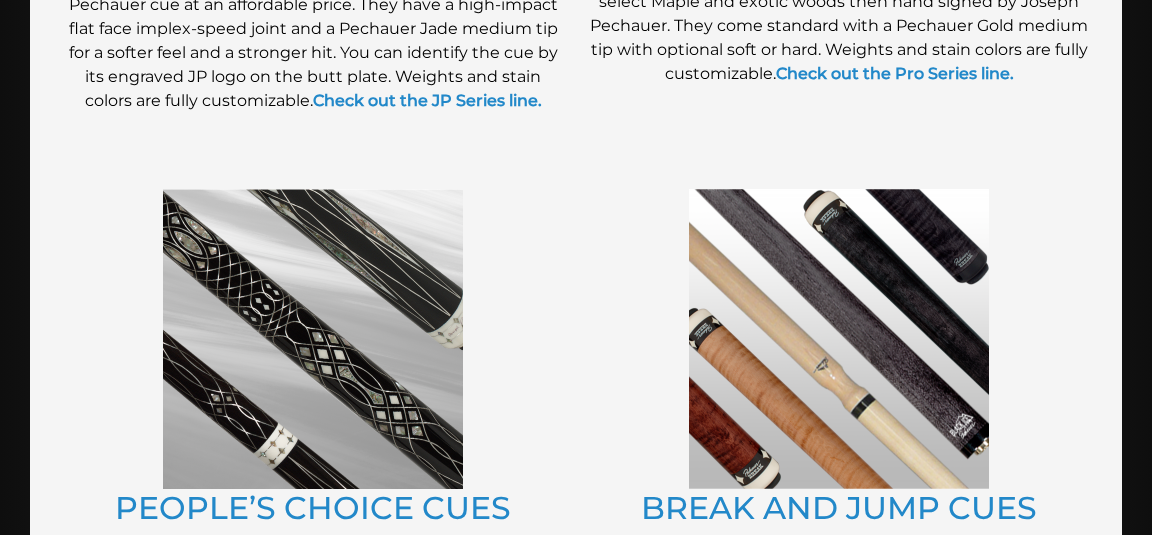 scroll, scrollTop: 1504, scrollLeft: 0, axis: vertical 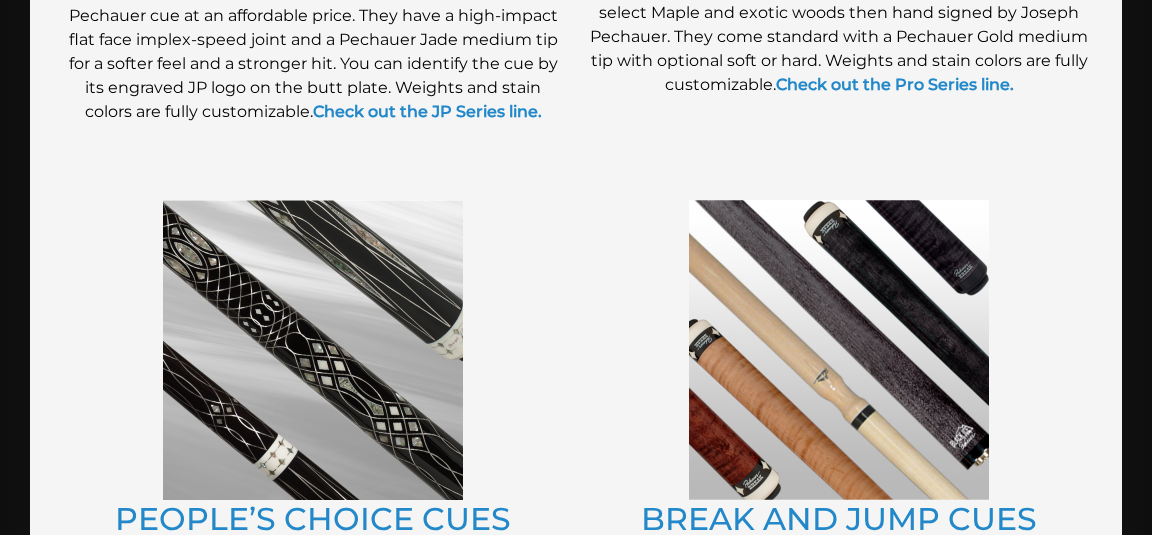 click at bounding box center [313, 350] 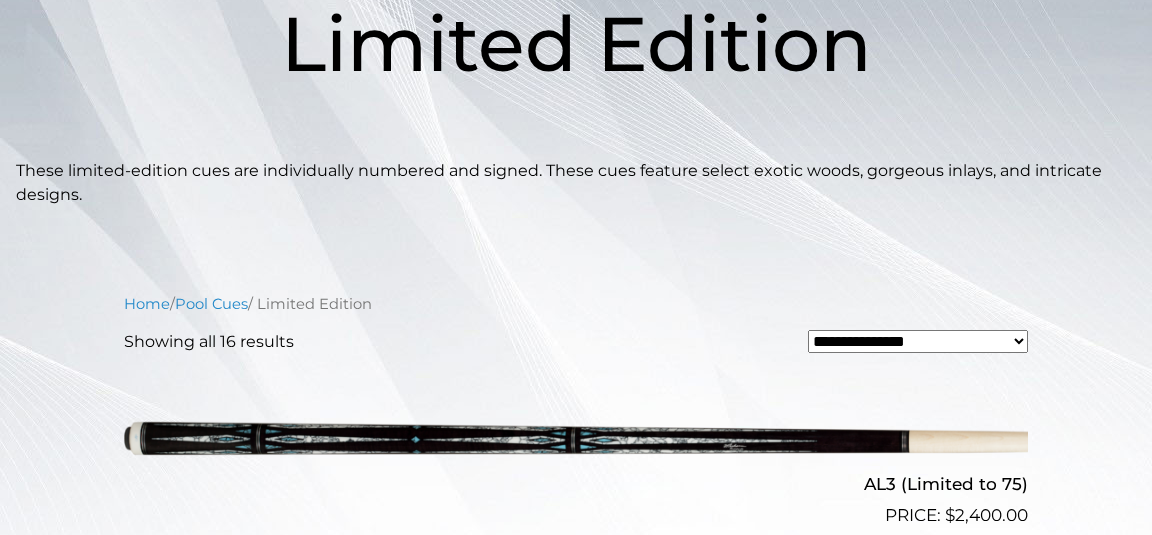 scroll, scrollTop: 0, scrollLeft: 0, axis: both 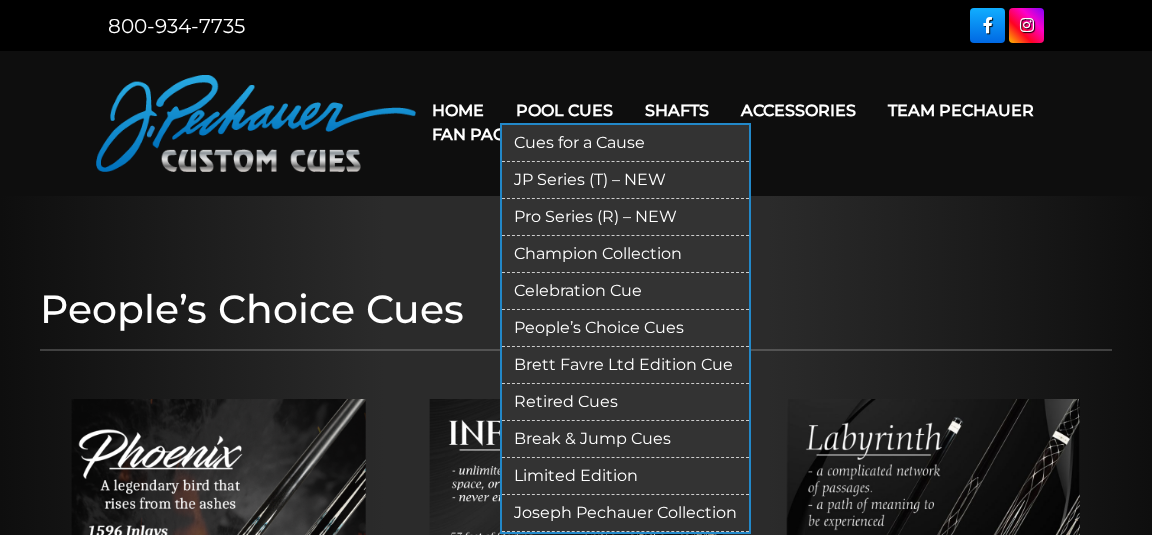 click on "Pool Cues" at bounding box center [564, 110] 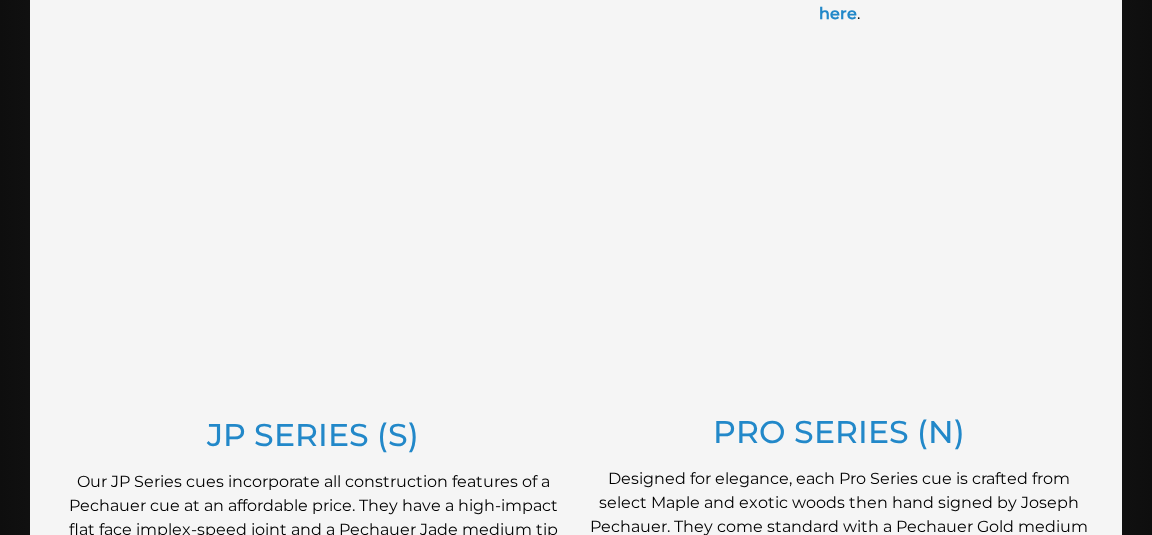 scroll, scrollTop: 1038, scrollLeft: 0, axis: vertical 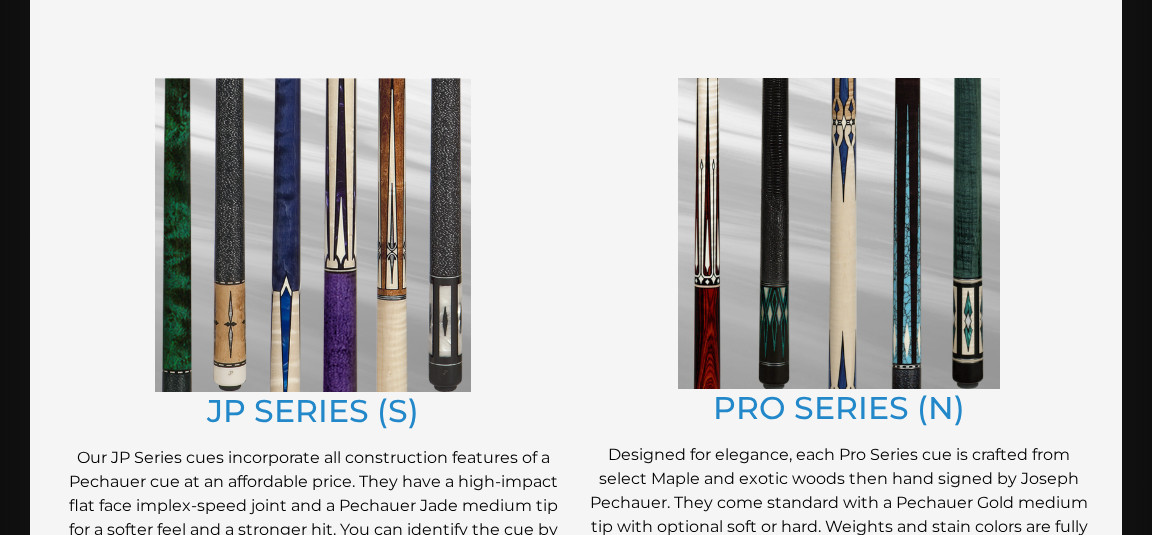 click at bounding box center (839, 234) 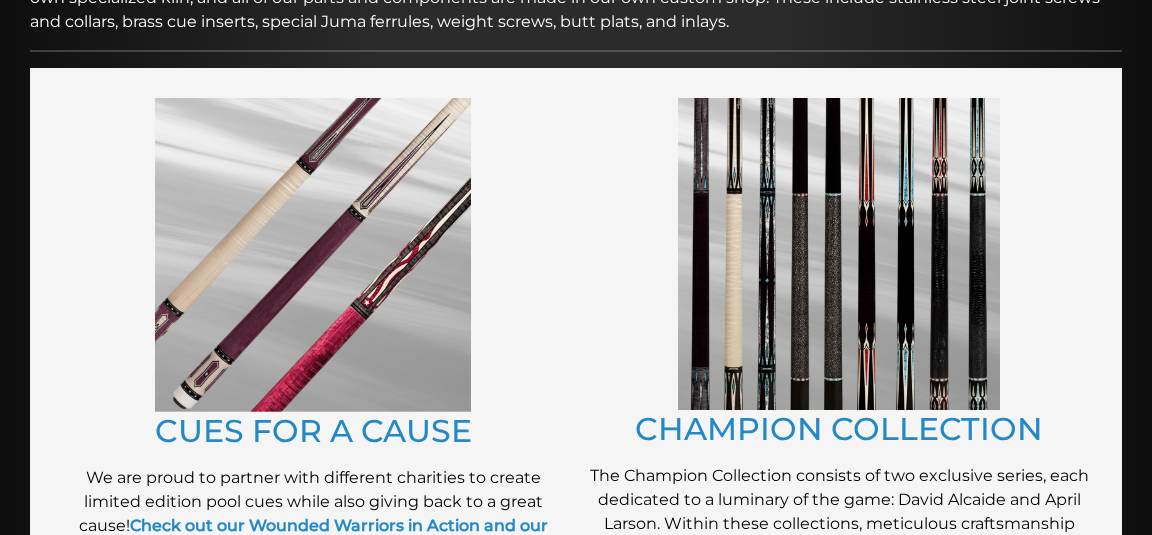 scroll, scrollTop: 395, scrollLeft: 0, axis: vertical 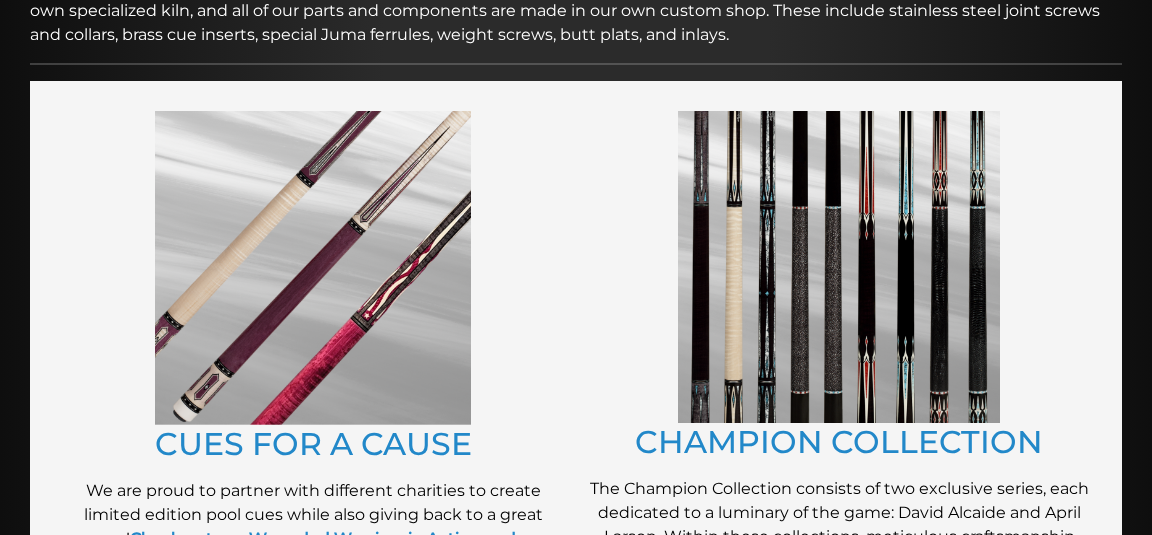click at bounding box center (839, 267) 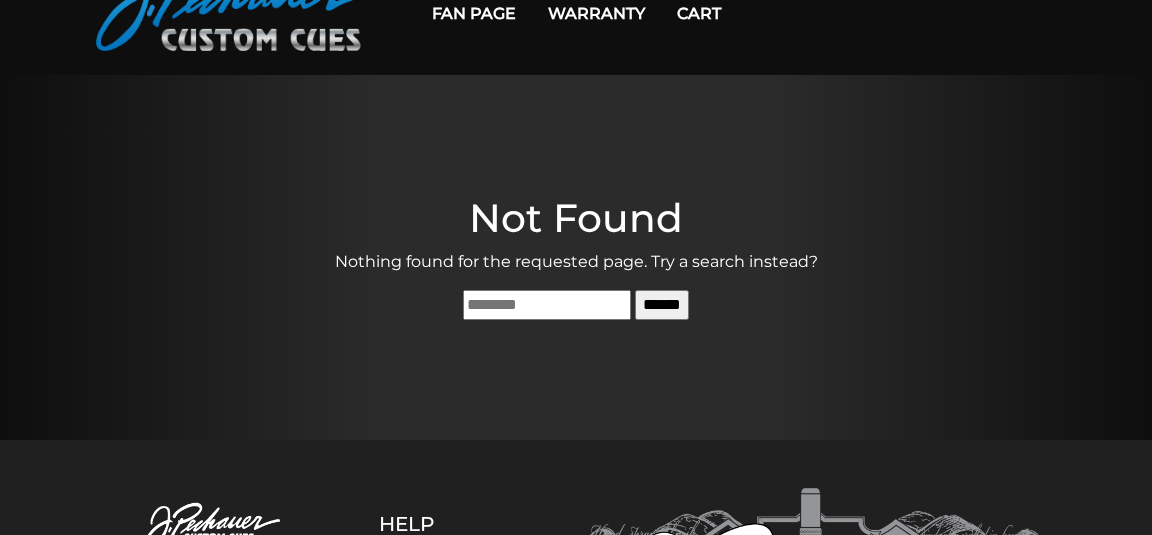 scroll, scrollTop: 0, scrollLeft: 0, axis: both 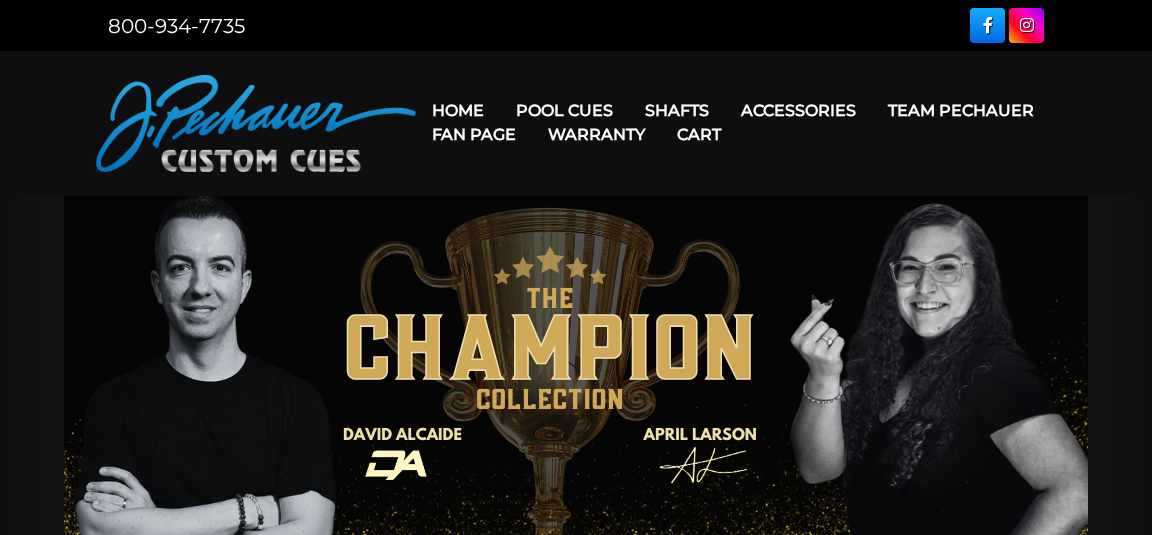 click on "Warranty" at bounding box center (596, 134) 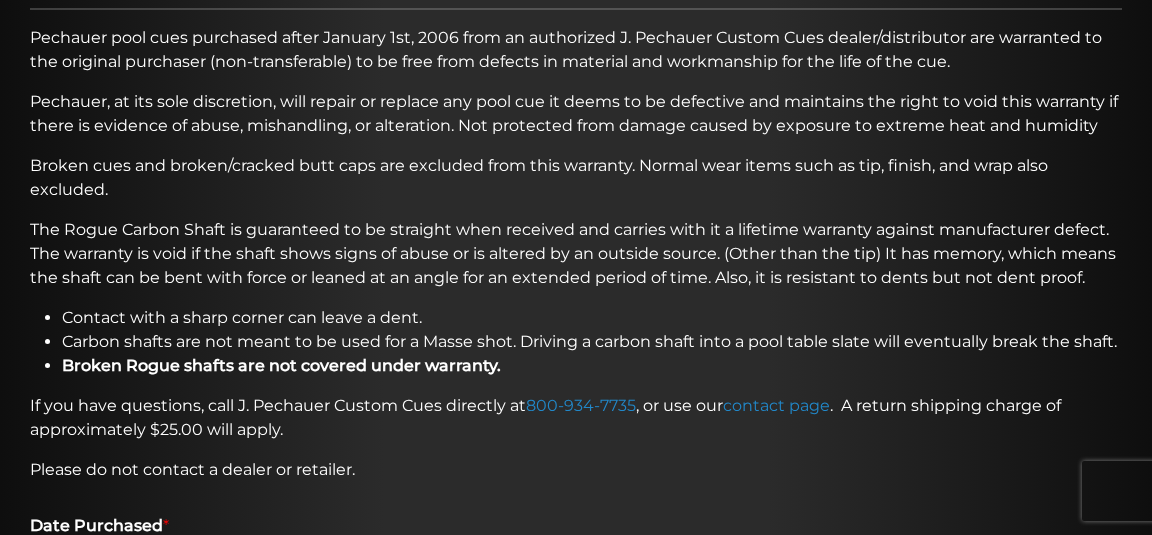 scroll, scrollTop: 0, scrollLeft: 0, axis: both 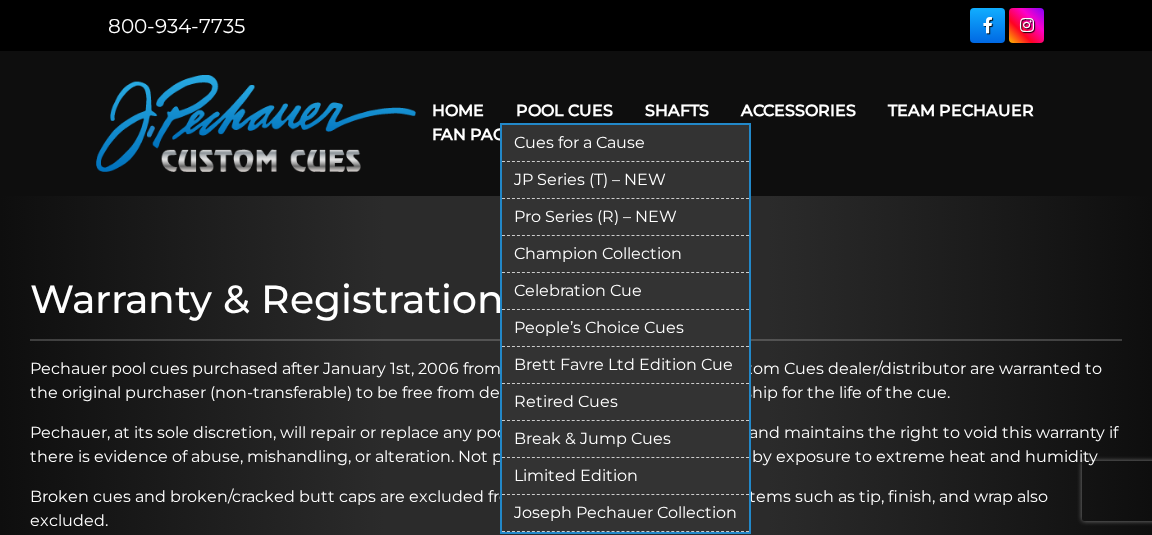 click on "Brett Favre Ltd Edition Cue" at bounding box center [625, 365] 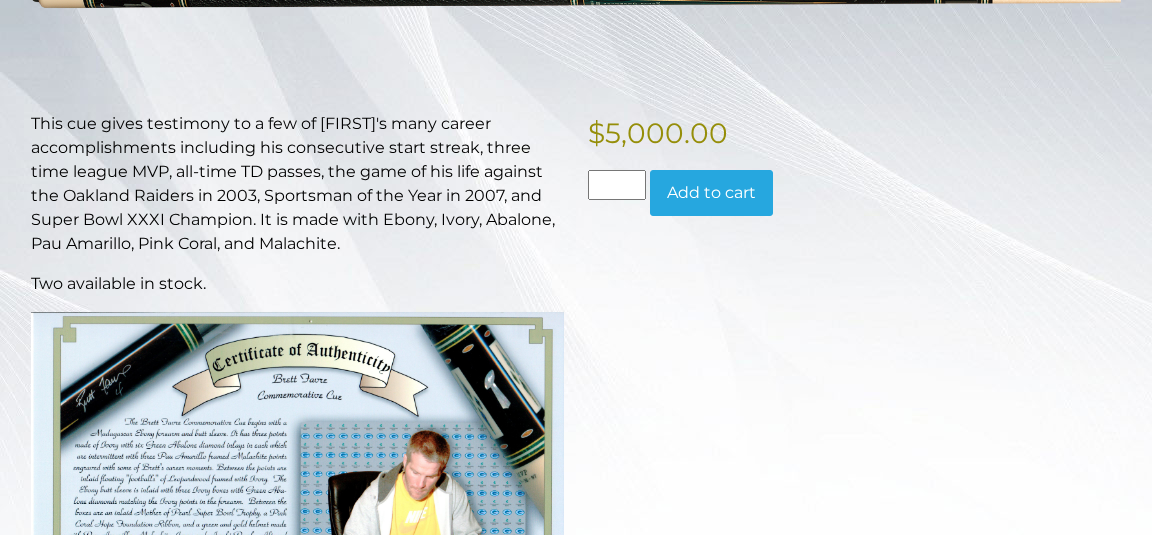 scroll, scrollTop: 0, scrollLeft: 0, axis: both 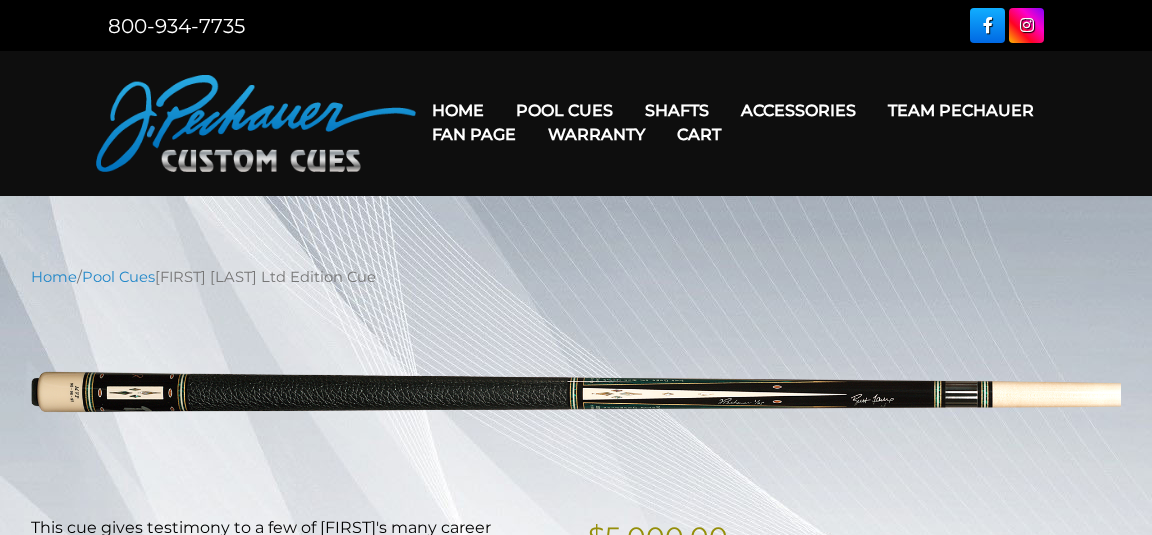 click on "Home" at bounding box center (458, 110) 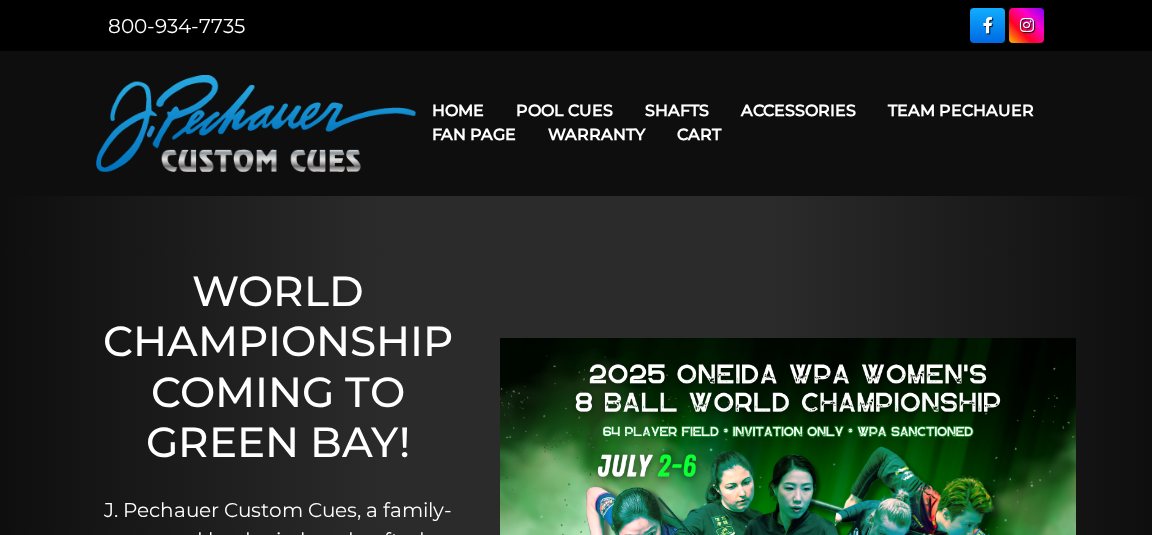 scroll, scrollTop: 0, scrollLeft: 0, axis: both 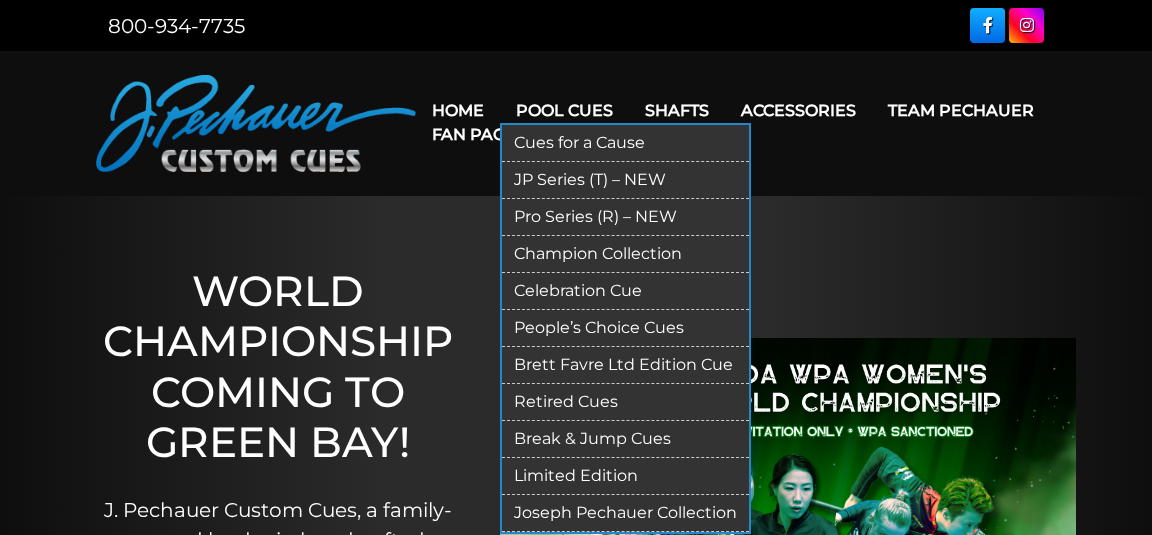 click on "Limited Edition" at bounding box center (625, 476) 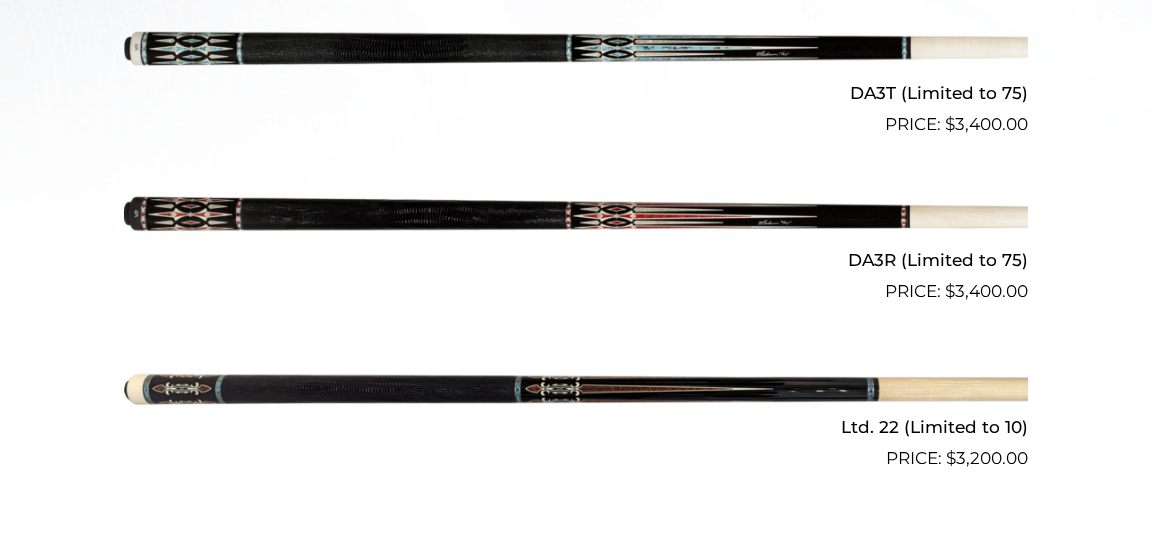 scroll, scrollTop: 915, scrollLeft: 0, axis: vertical 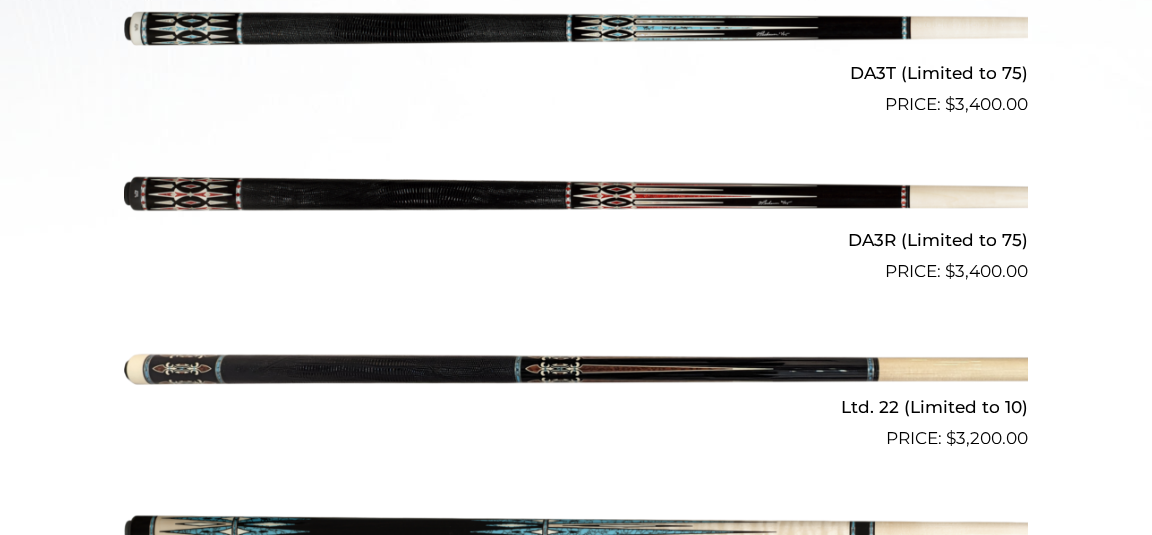 click at bounding box center [576, 201] 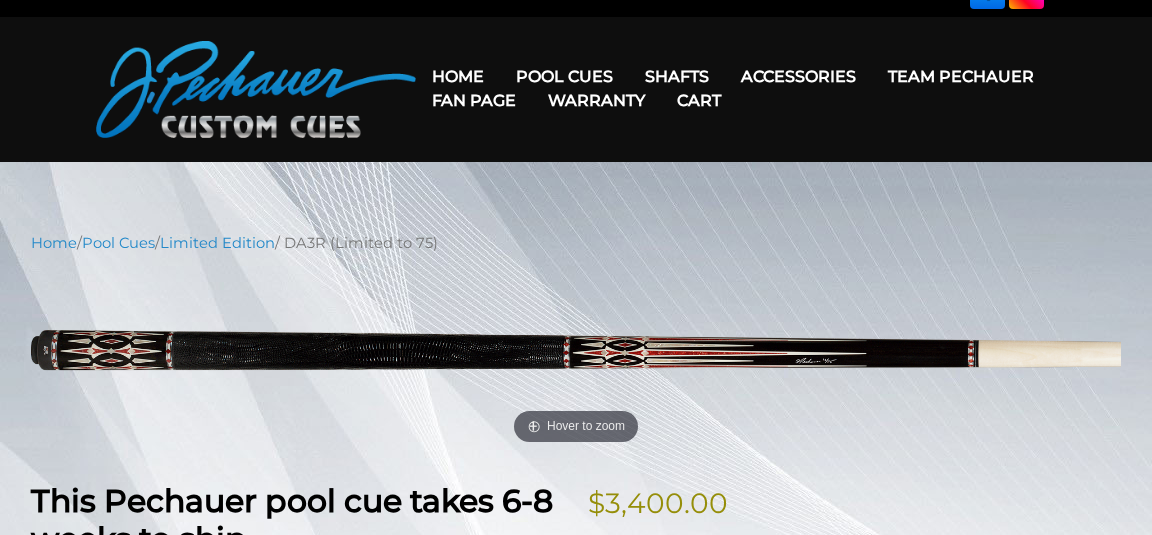 scroll, scrollTop: 36, scrollLeft: 0, axis: vertical 